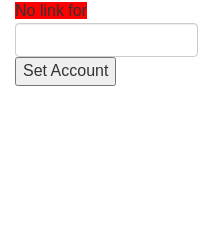 scroll, scrollTop: 0, scrollLeft: 0, axis: both 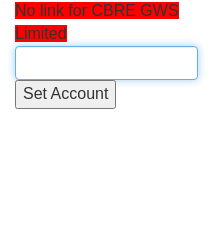 click at bounding box center [106, 63] 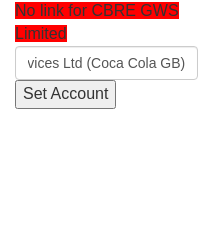 scroll, scrollTop: 0, scrollLeft: 91, axis: horizontal 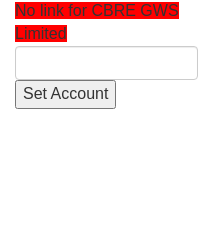 type on "'Beverage Services Ltd (Coca Cola GB)" 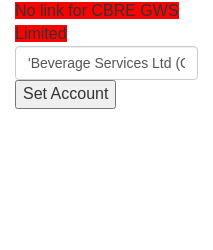 scroll, scrollTop: 0, scrollLeft: 0, axis: both 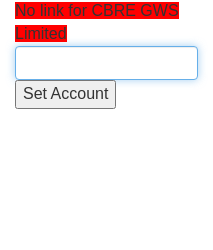 click at bounding box center [106, 63] 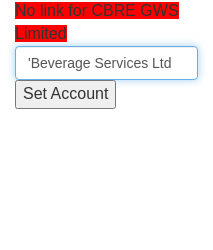 scroll, scrollTop: 0, scrollLeft: 12, axis: horizontal 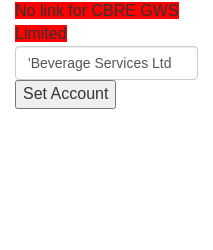 type on "'Beverage Services Ltd" 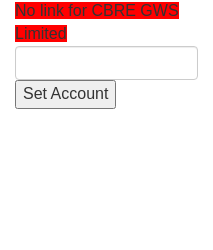 click at bounding box center [106, 63] 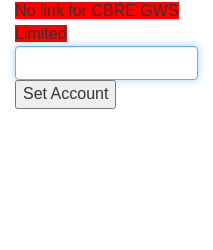 click at bounding box center [106, 63] 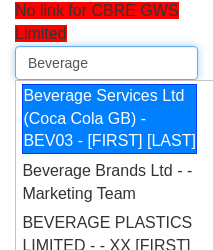 click on "Beverage Services Ltd (Coca Cola GB) - BEV03 - Jamie Pownceby" at bounding box center [109, 119] 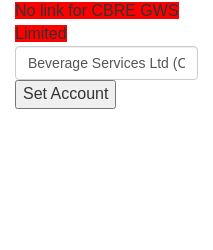 click on "Set Account" at bounding box center [65, 94] 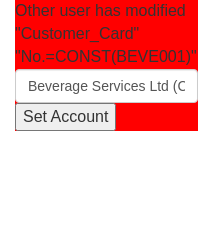 scroll, scrollTop: 0, scrollLeft: 0, axis: both 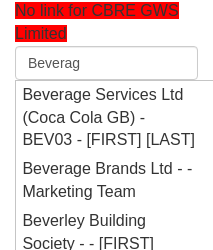 type on "Beverage" 